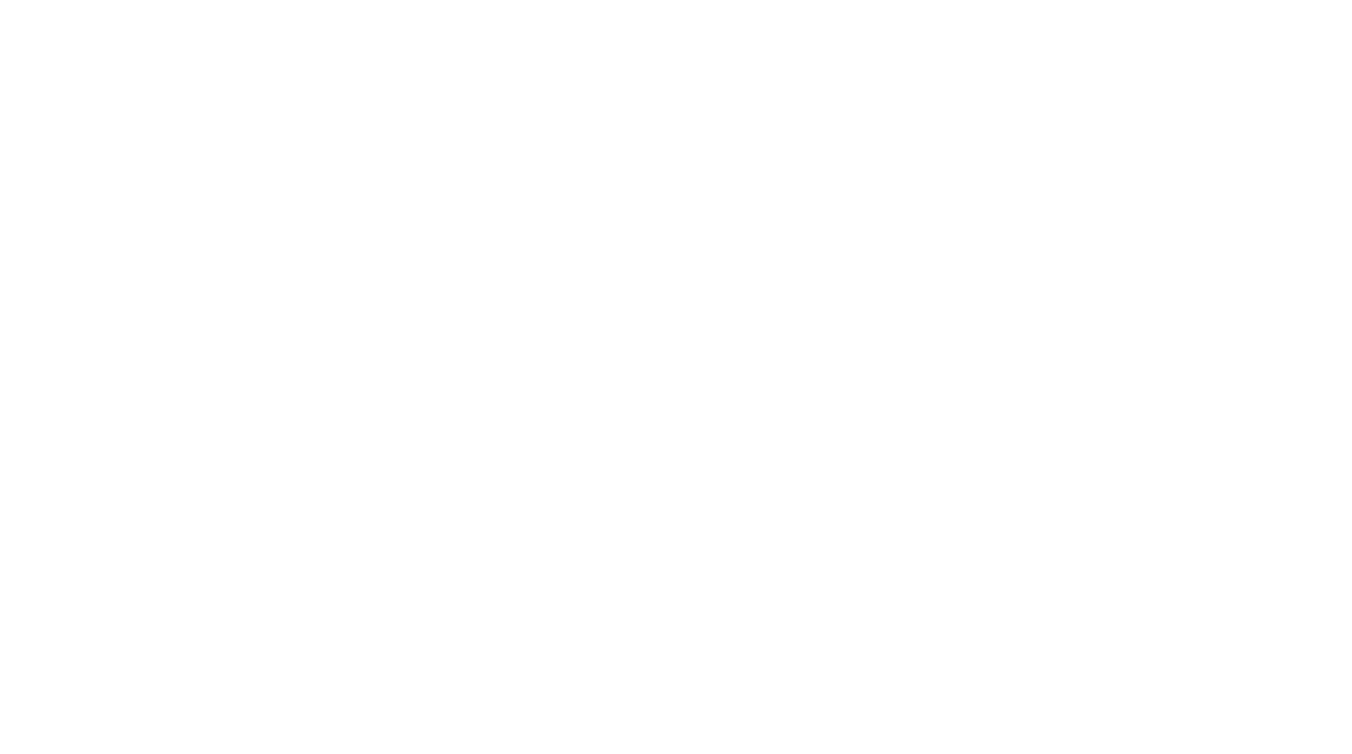 scroll, scrollTop: 0, scrollLeft: 0, axis: both 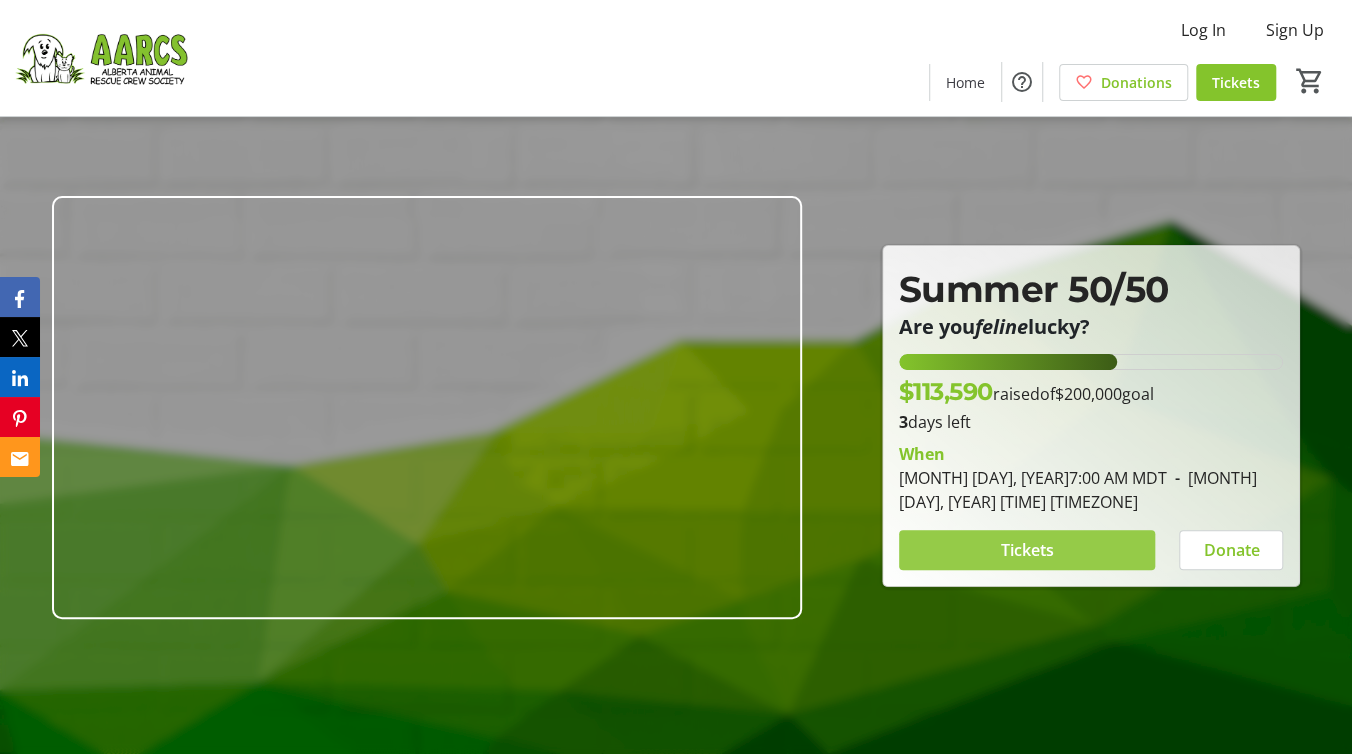 click on "Tickets" at bounding box center [1026, 550] 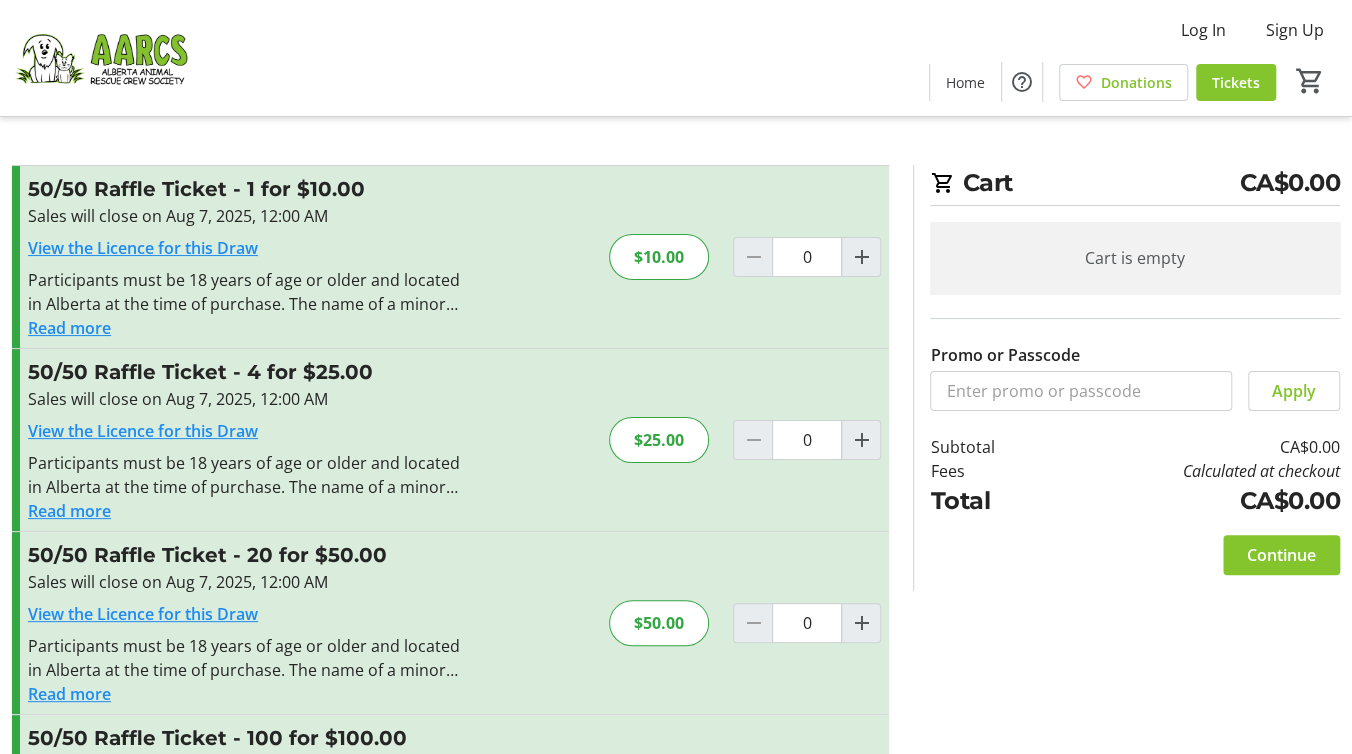 click on "$25.00" 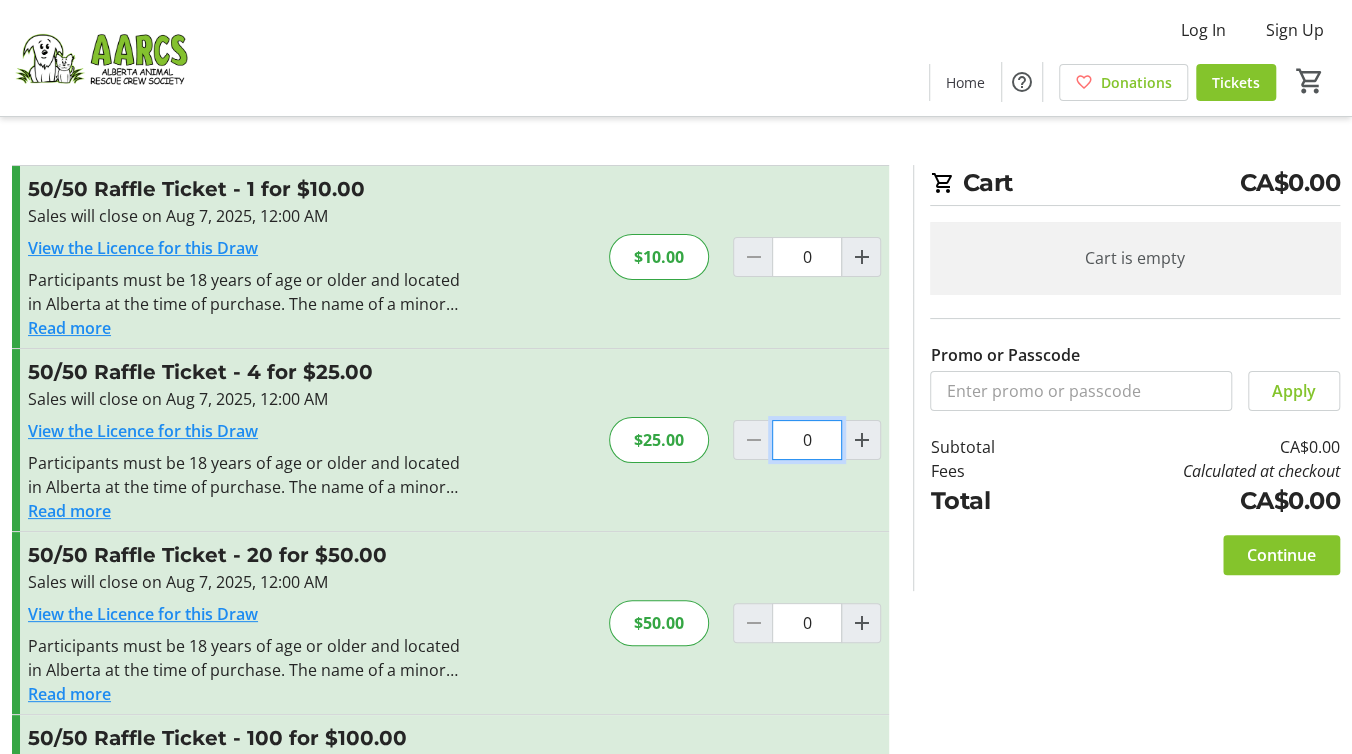 click on "0" at bounding box center [807, 257] 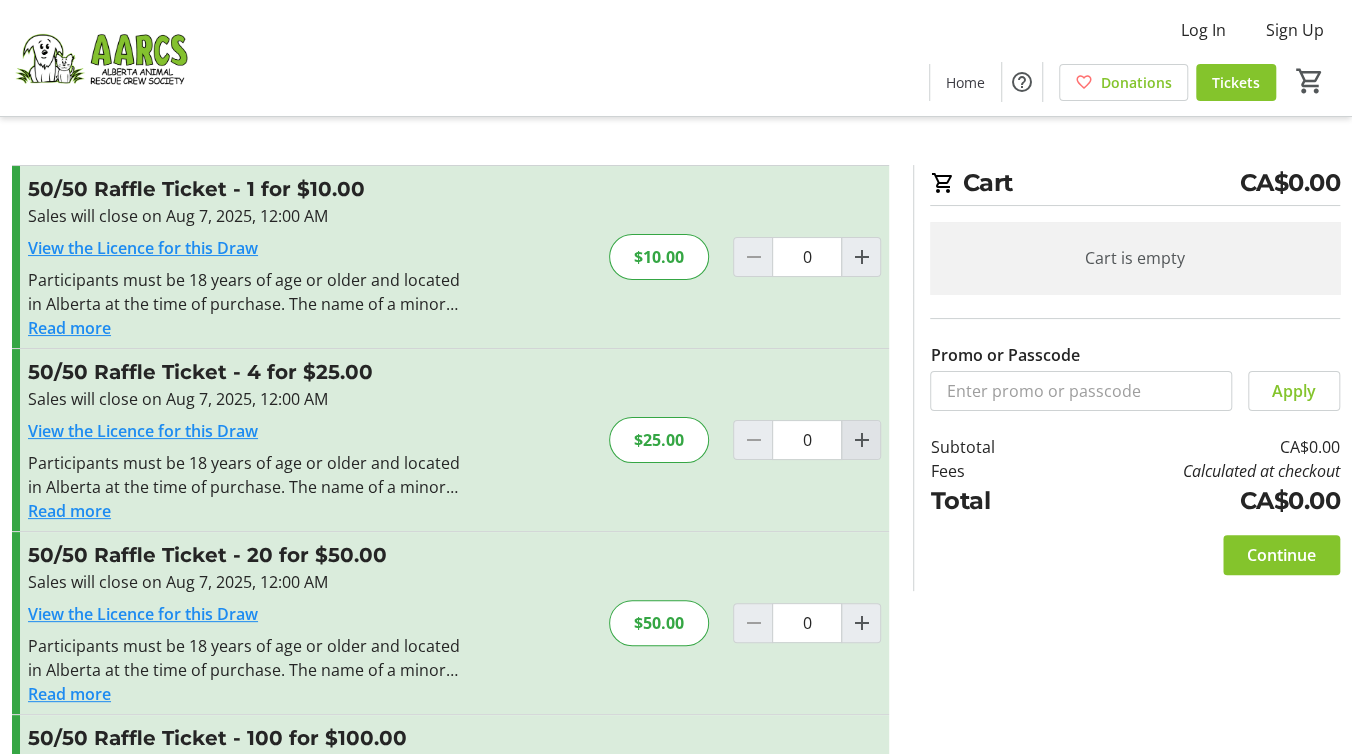 click 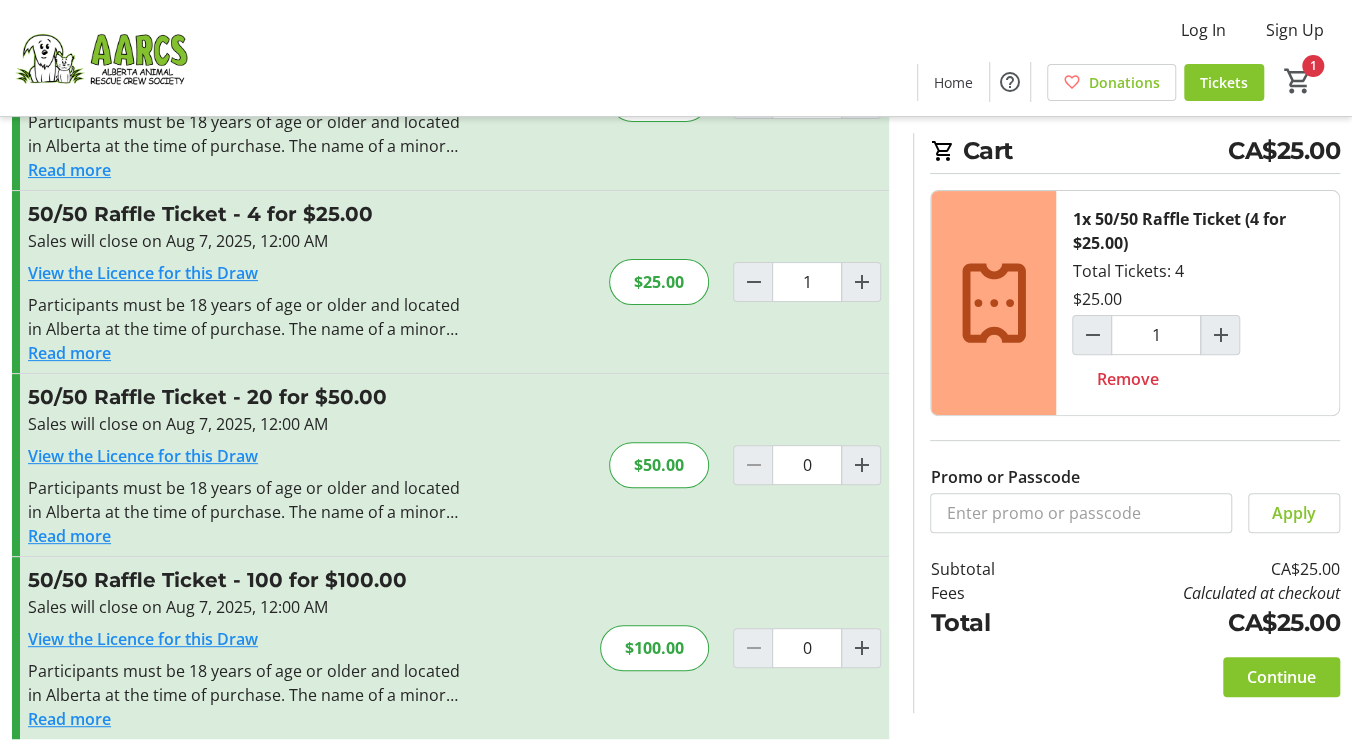 scroll, scrollTop: 165, scrollLeft: 0, axis: vertical 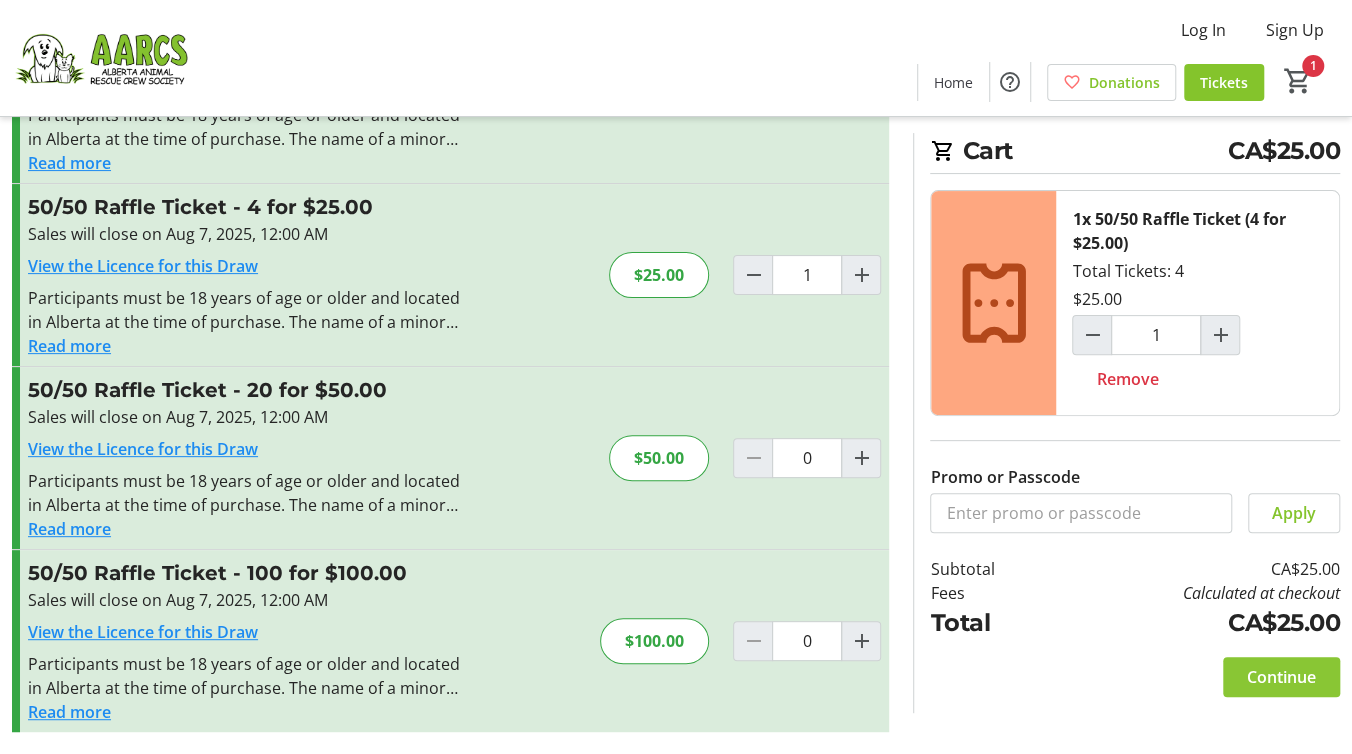 click on "Continue" 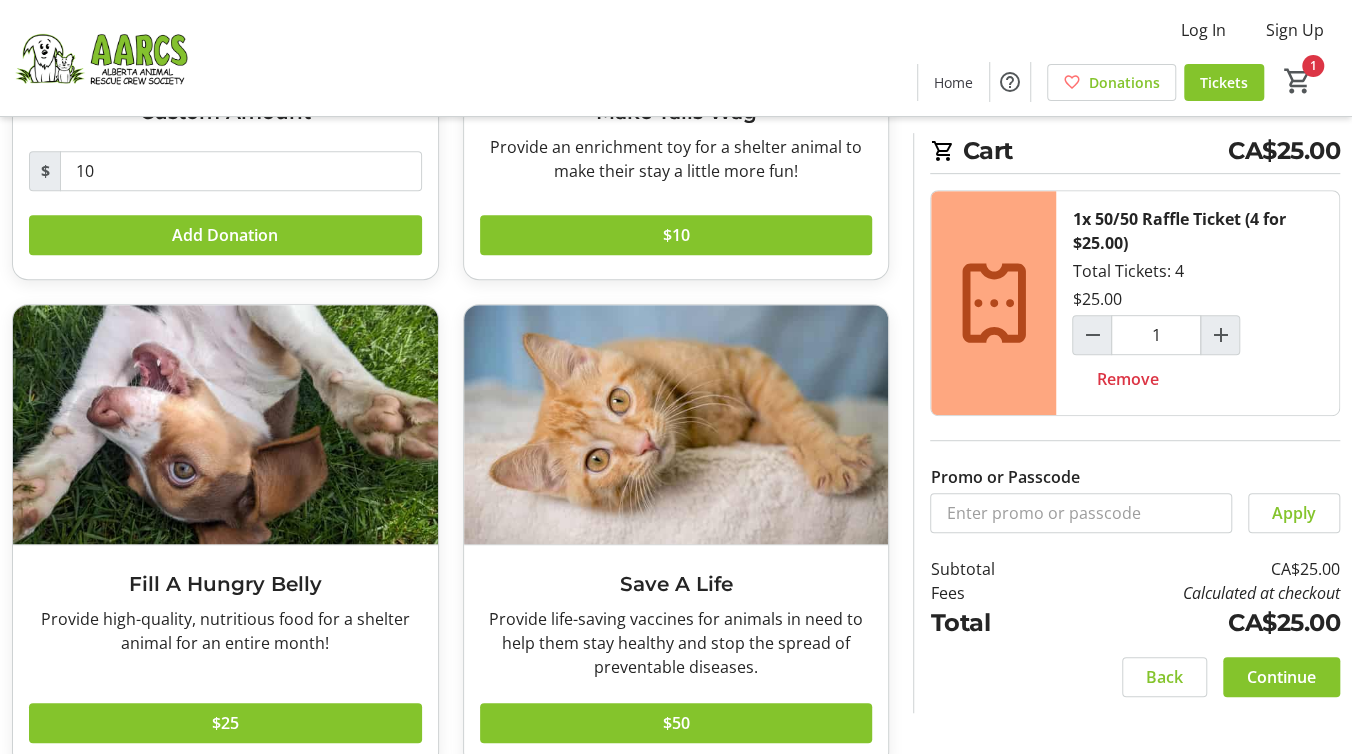 scroll, scrollTop: 429, scrollLeft: 0, axis: vertical 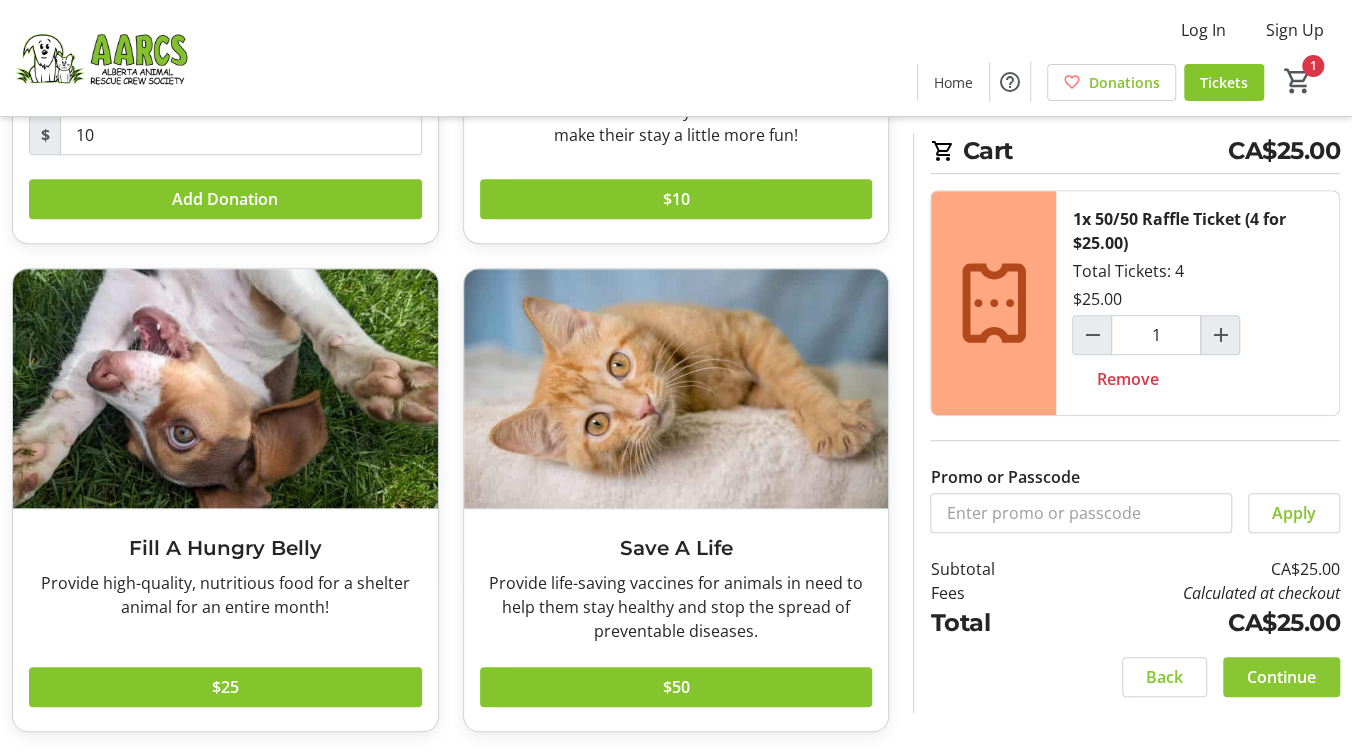 click on "Continue" 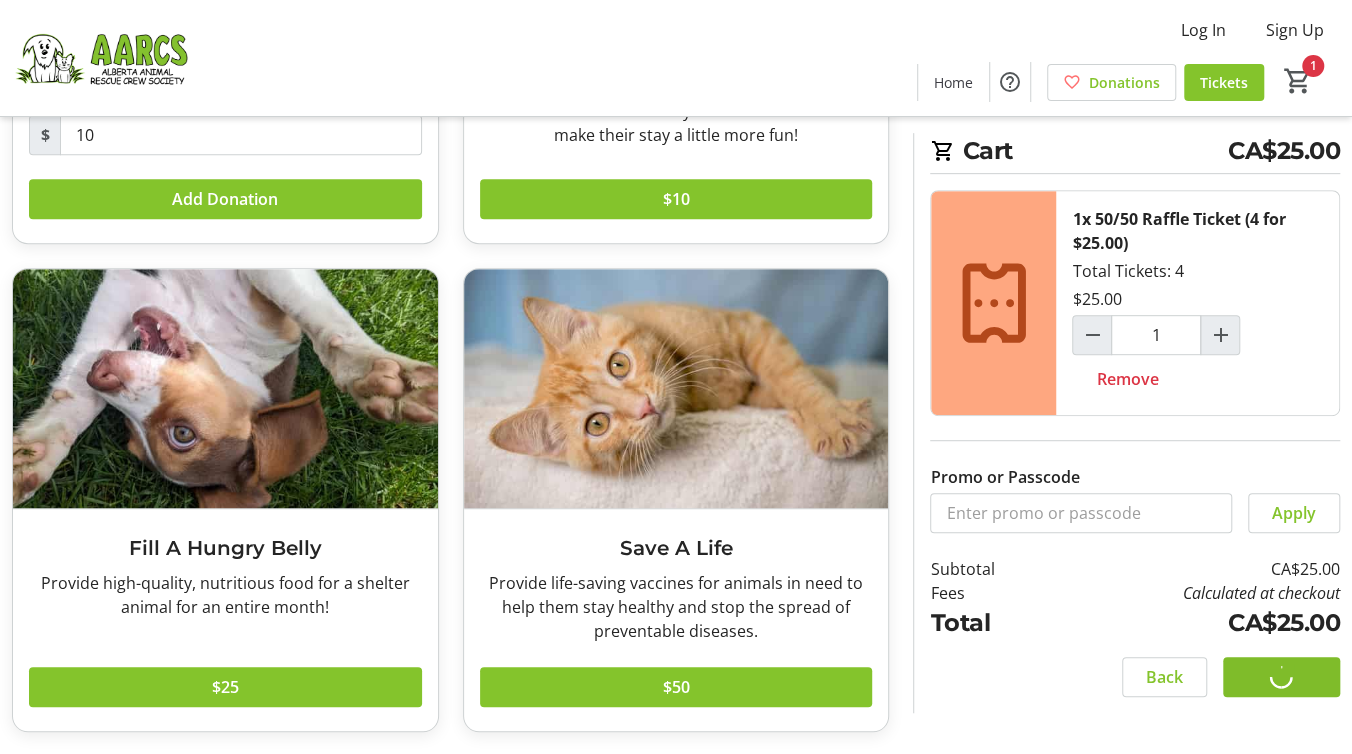 scroll, scrollTop: 0, scrollLeft: 0, axis: both 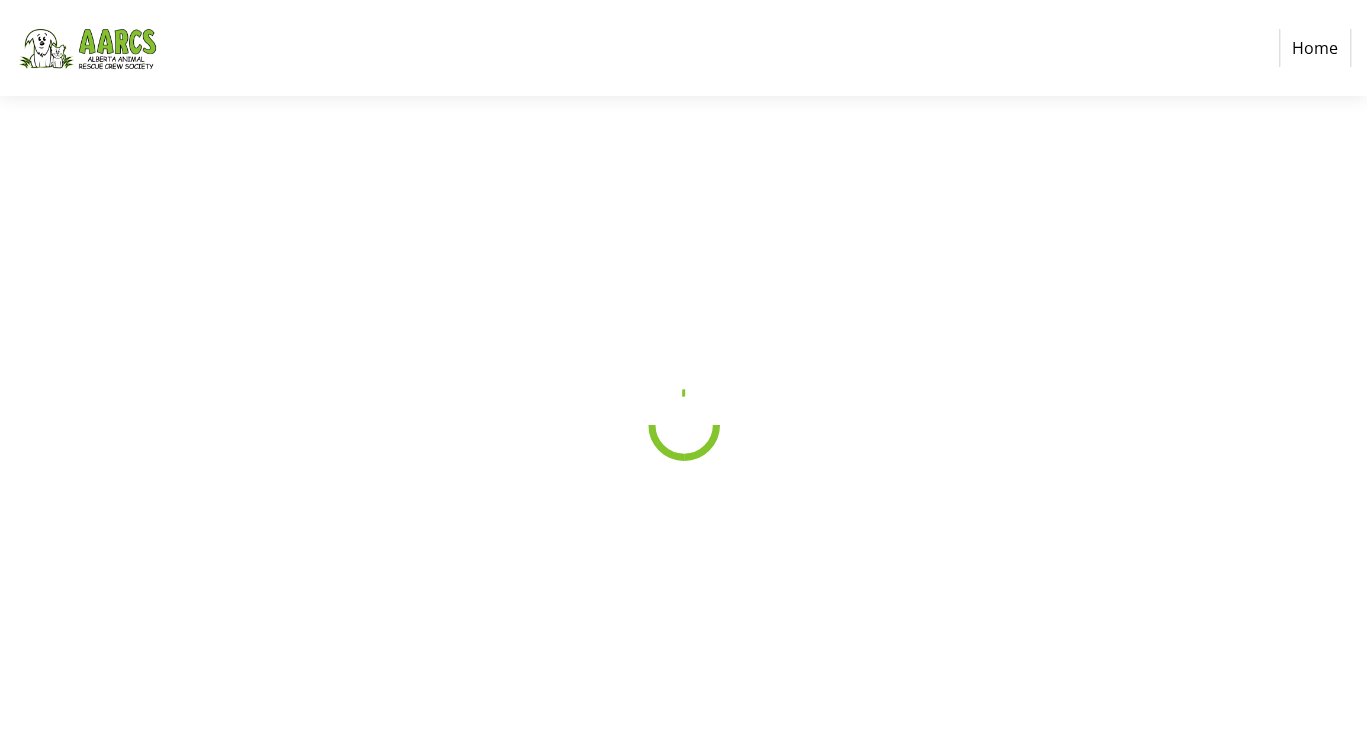 select on "CA" 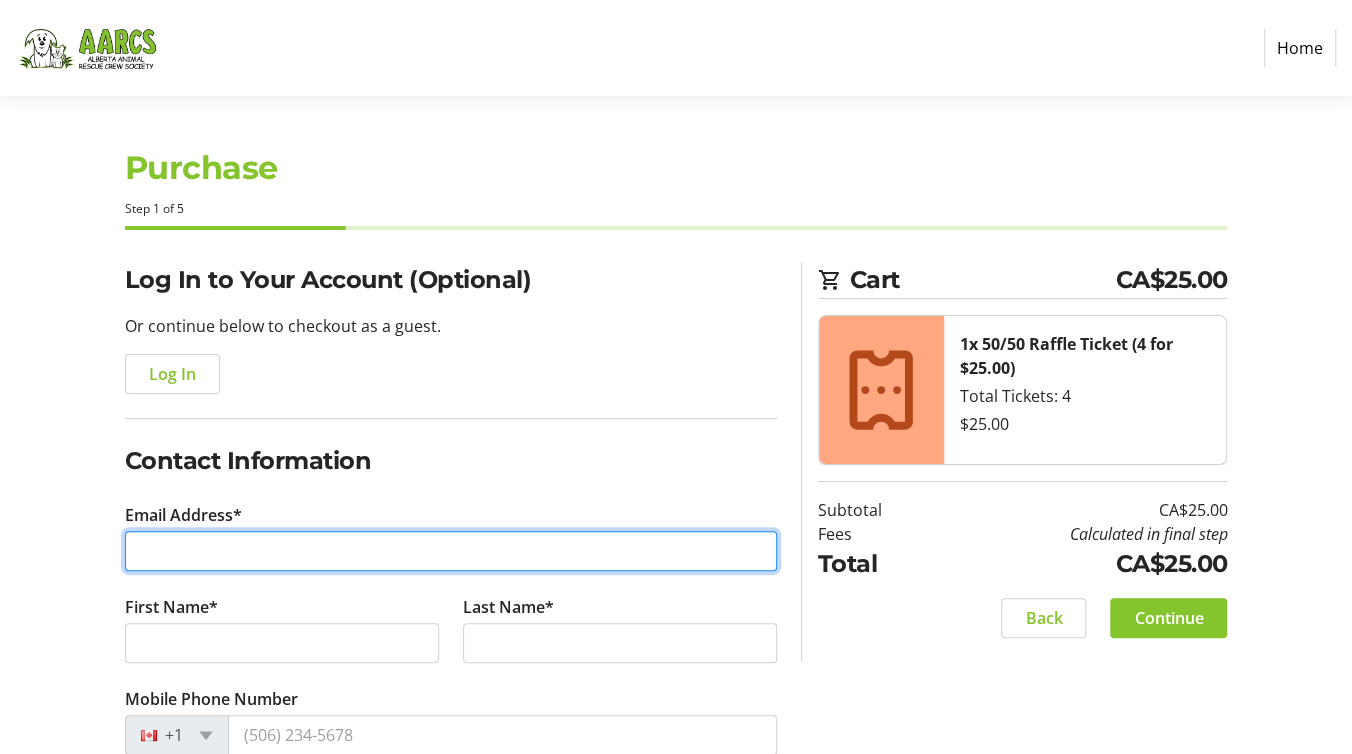 click on "Email Address*" at bounding box center [451, 551] 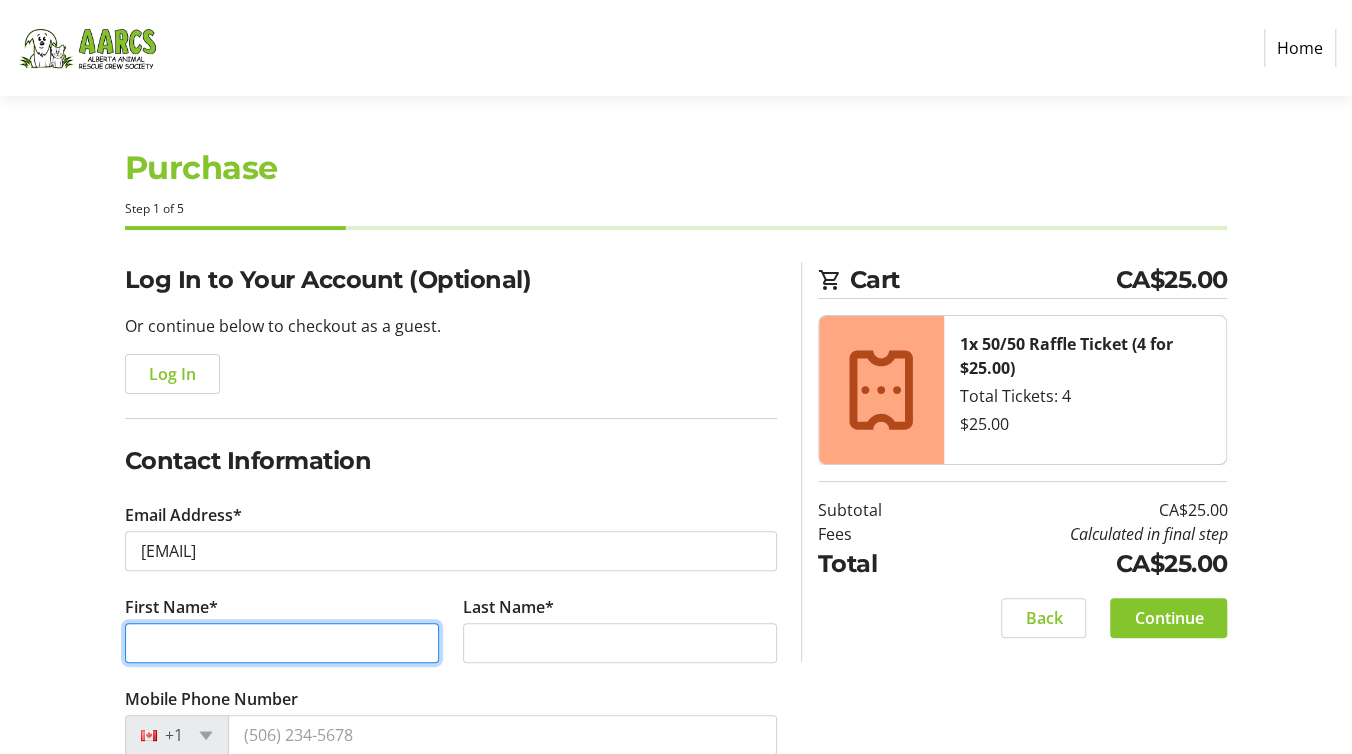 type on "[FIRST]" 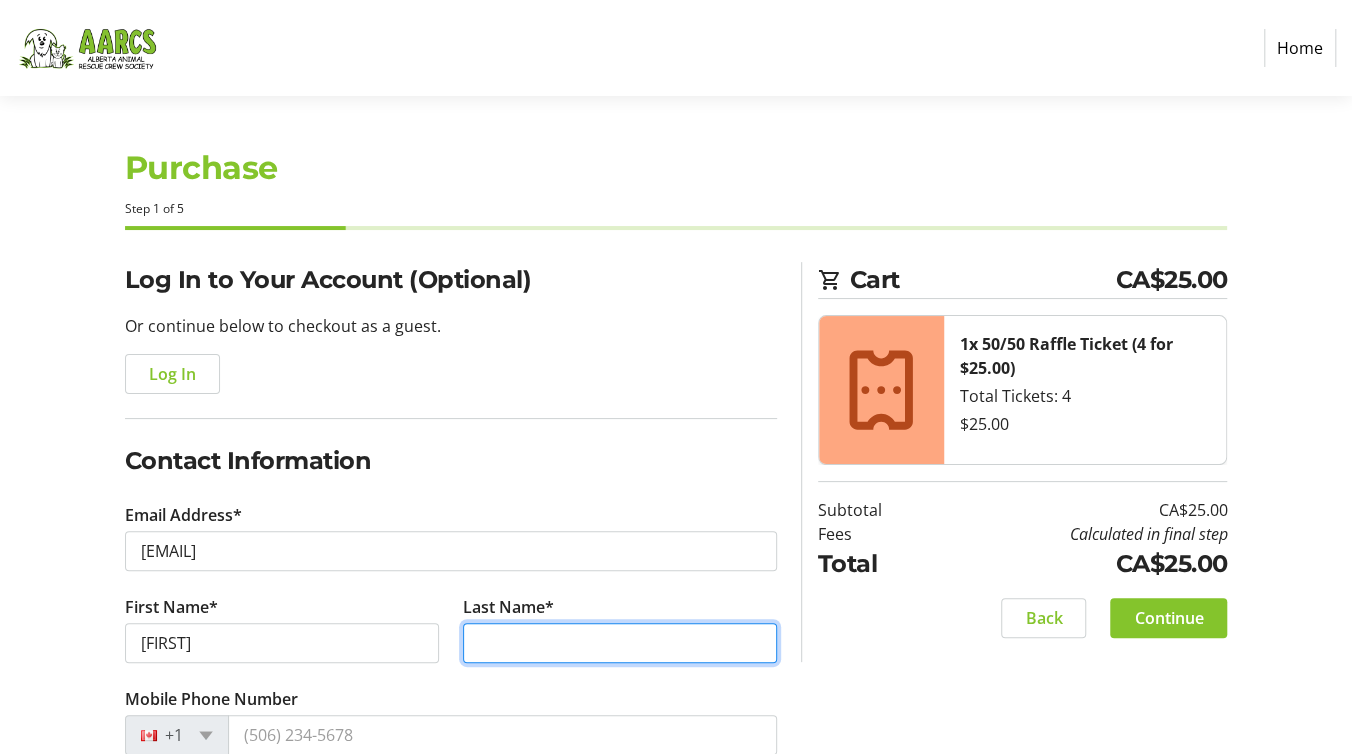 type on "[LAST]" 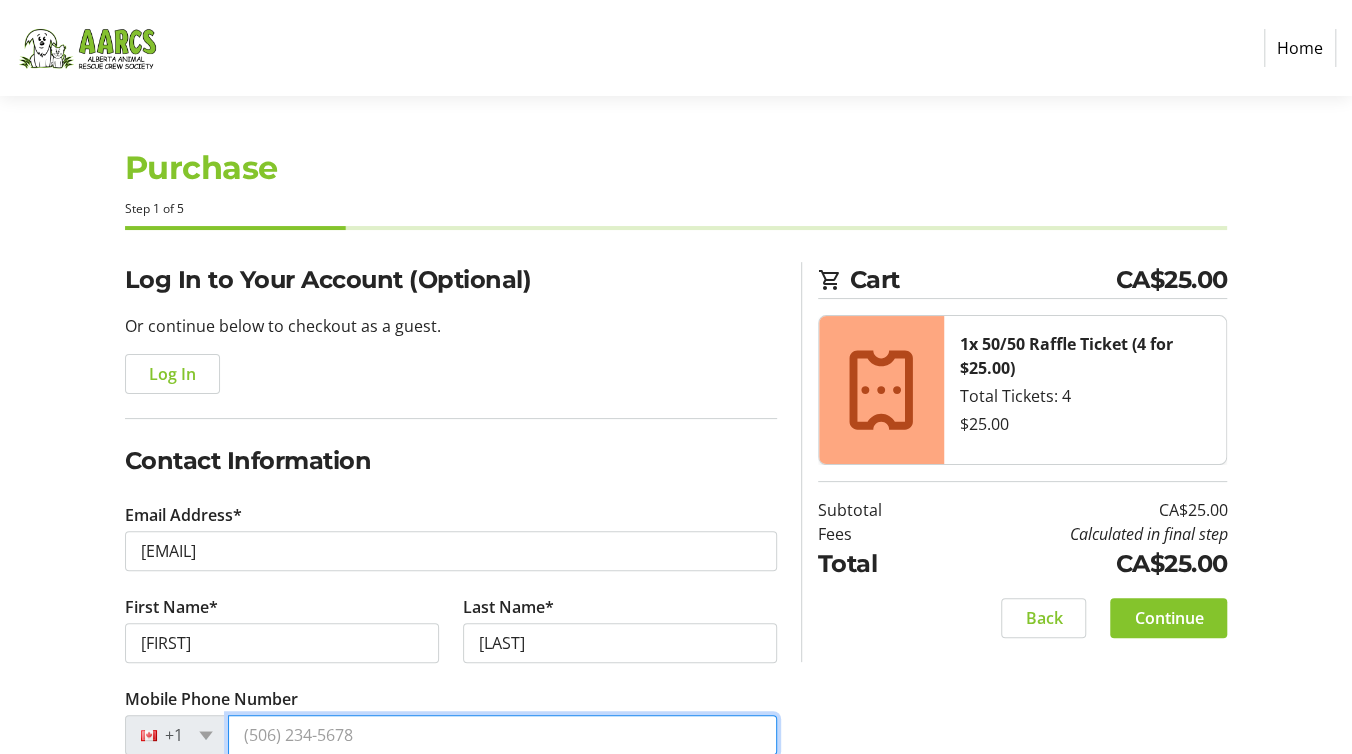 type on "([PHONE])" 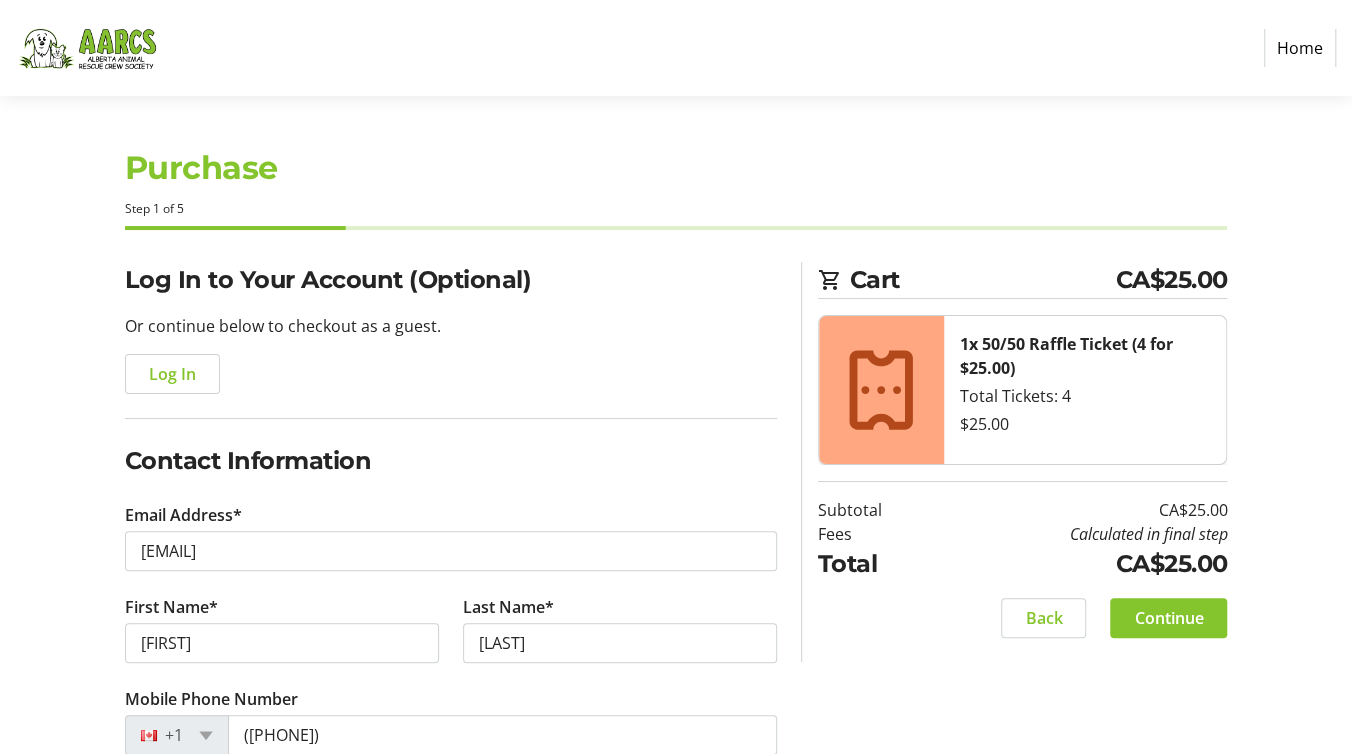 type on "[NUMBER] [STREET]" 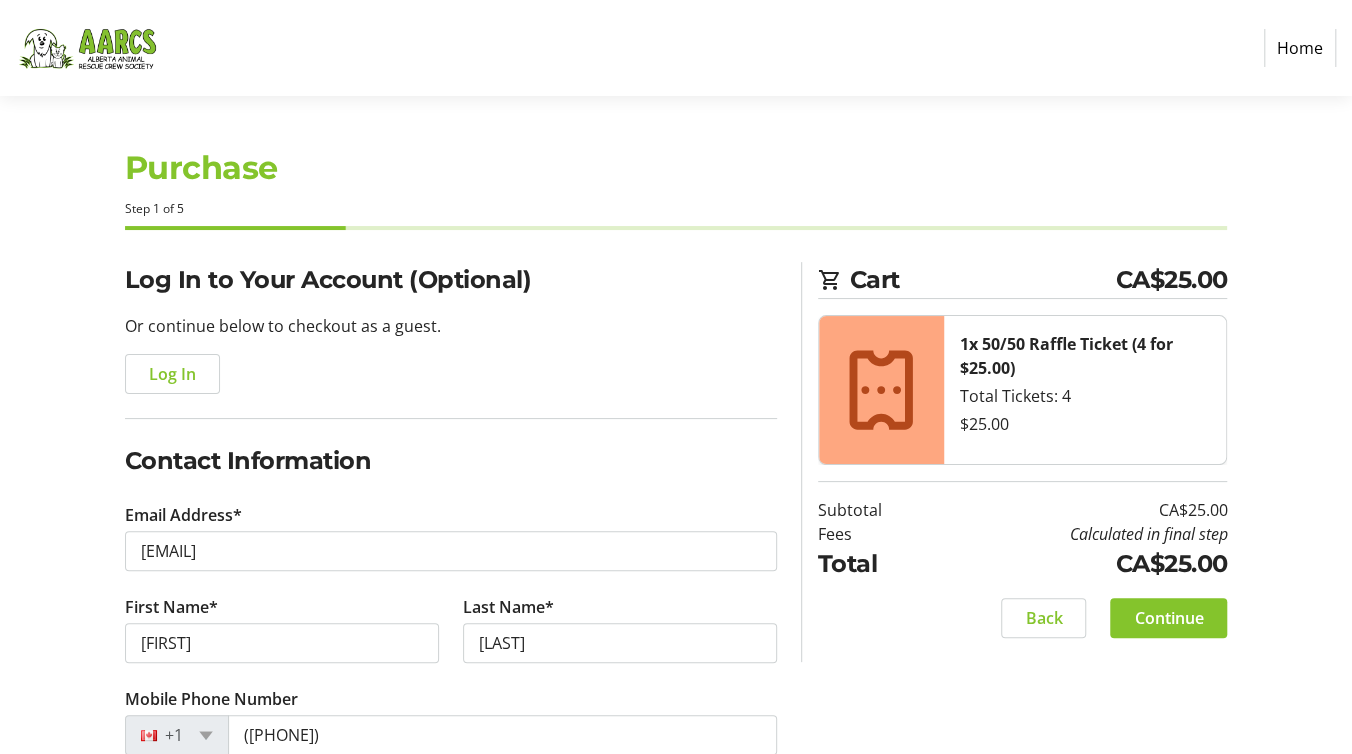 type on "[CITY]" 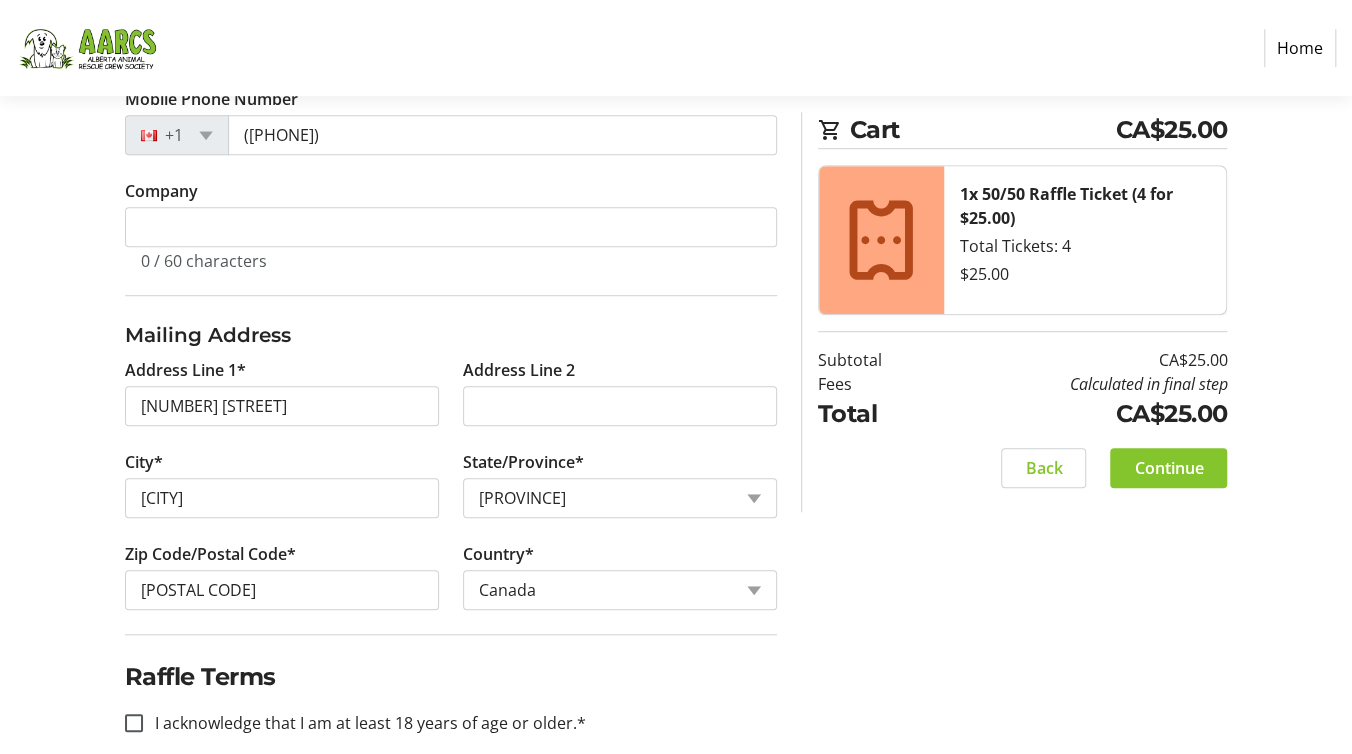 scroll, scrollTop: 625, scrollLeft: 0, axis: vertical 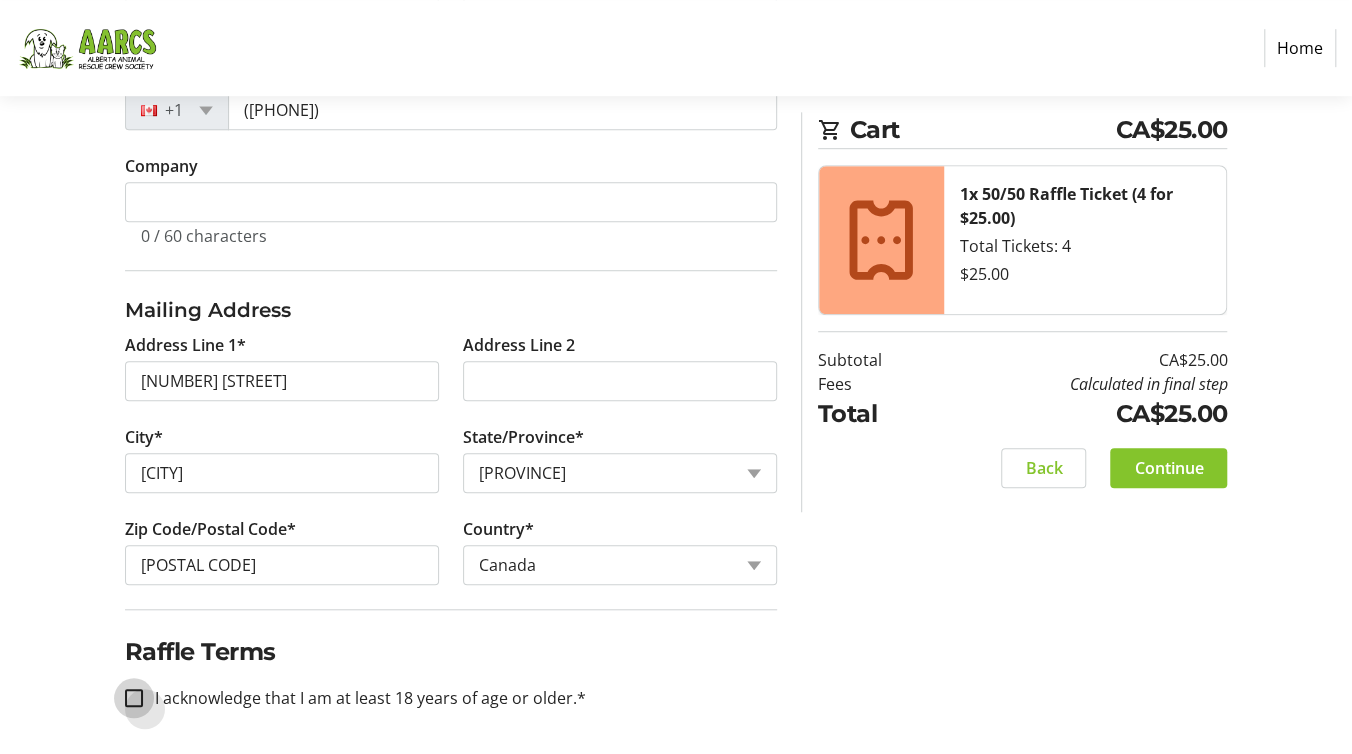 click on "I acknowledge that I am at least 18 years of age or older.*" at bounding box center (134, 698) 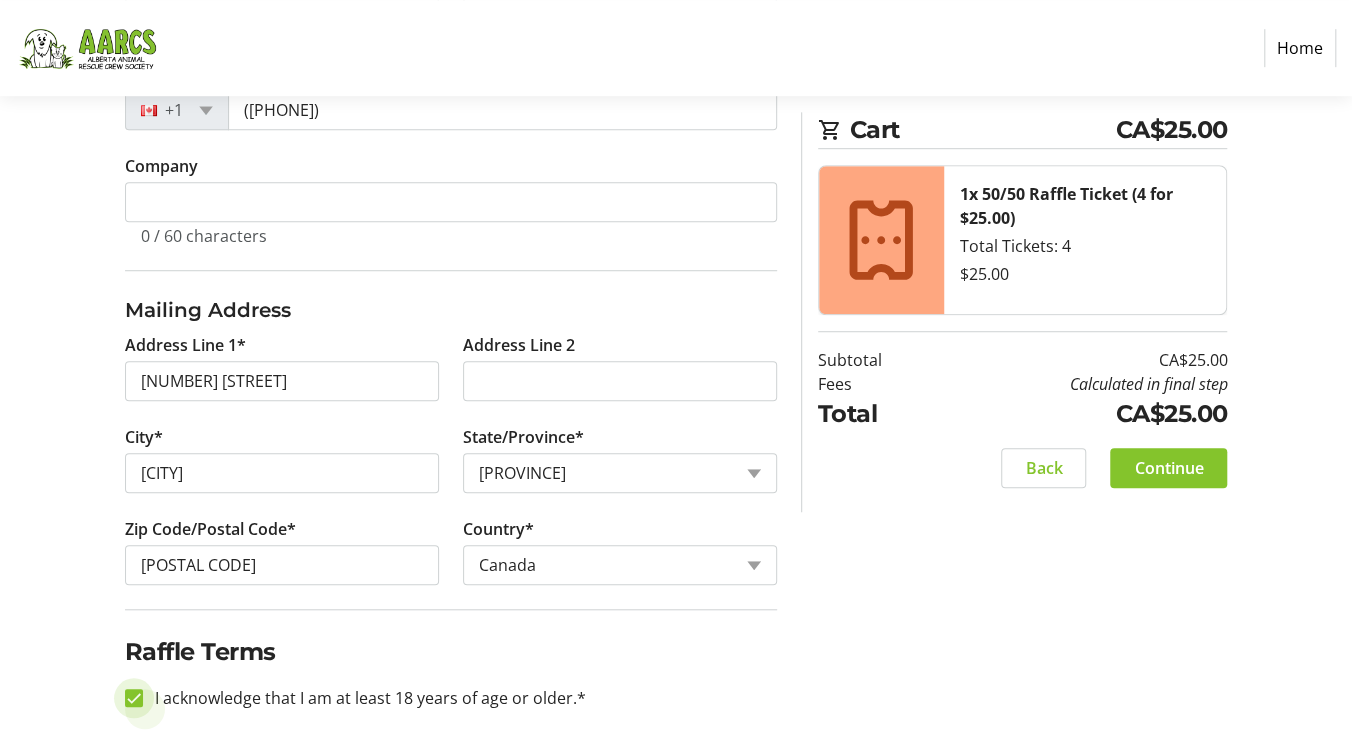 checkbox on "true" 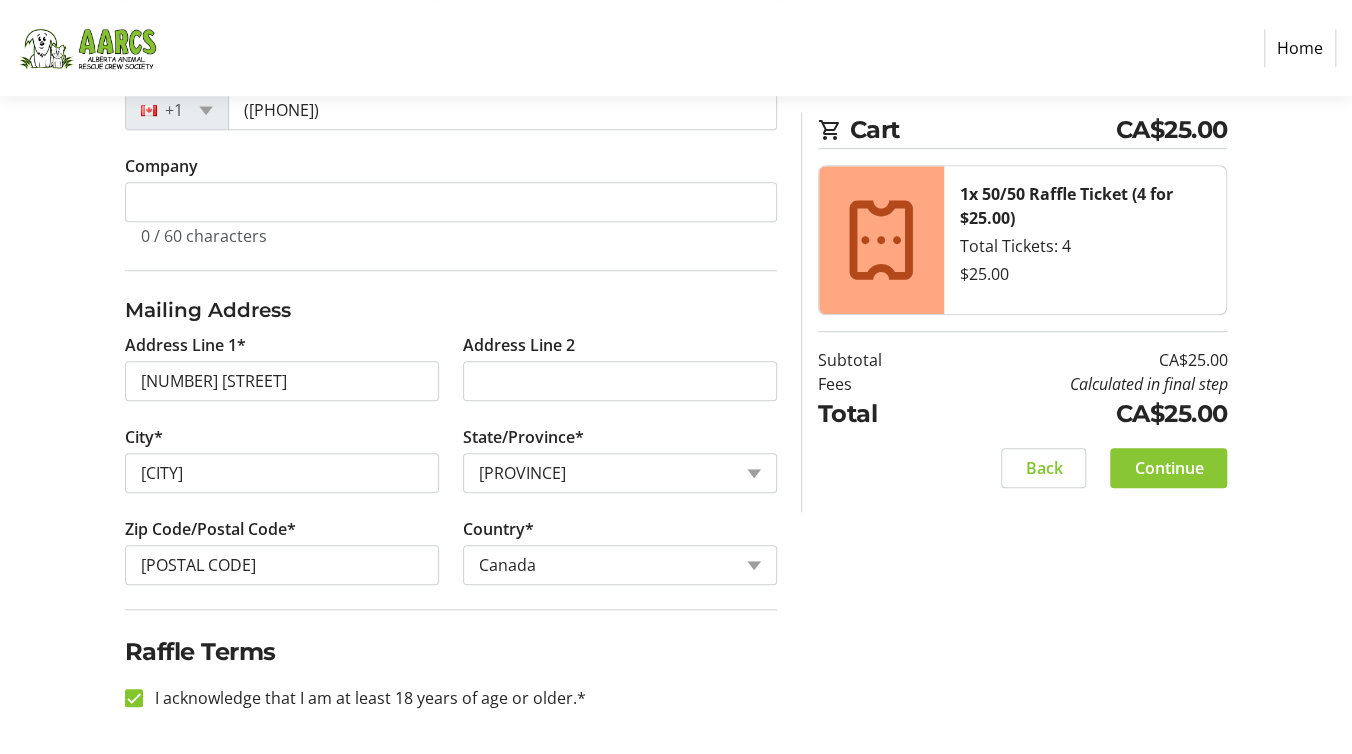 click on "Continue" 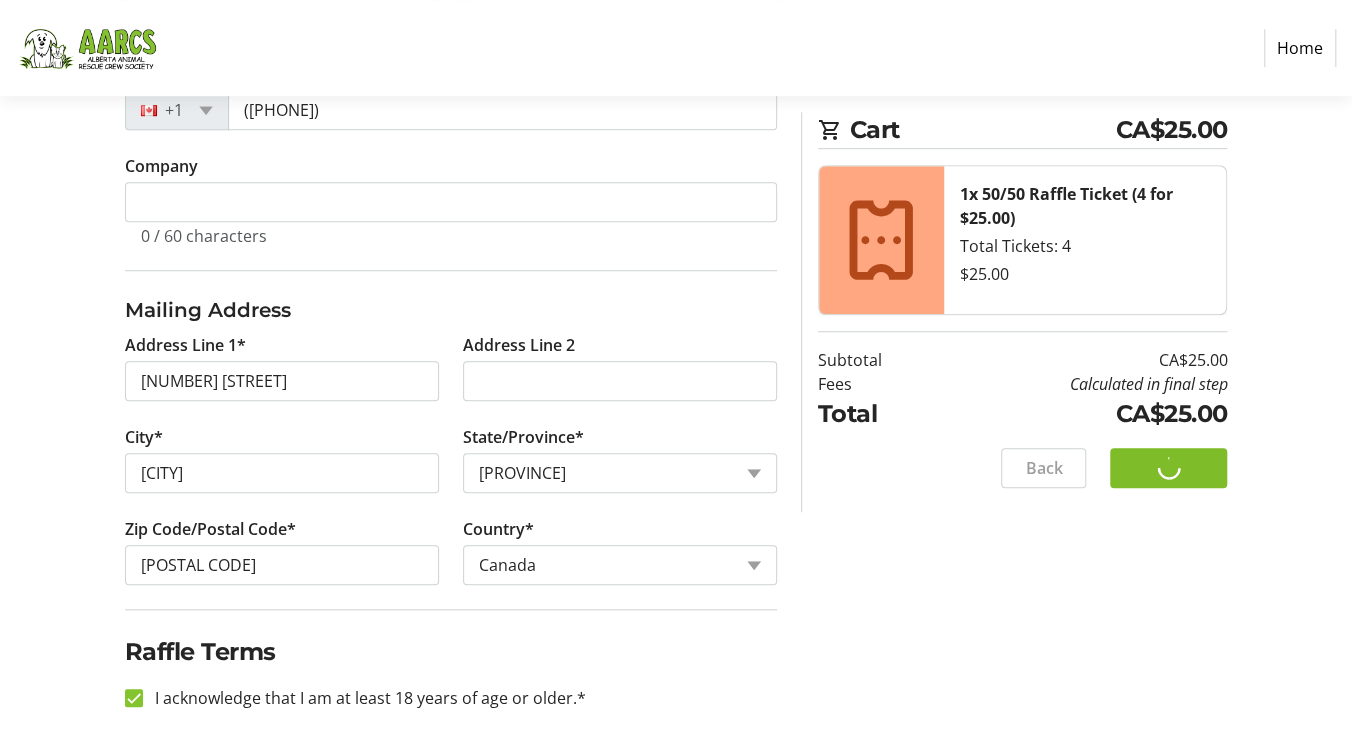 scroll, scrollTop: 0, scrollLeft: 0, axis: both 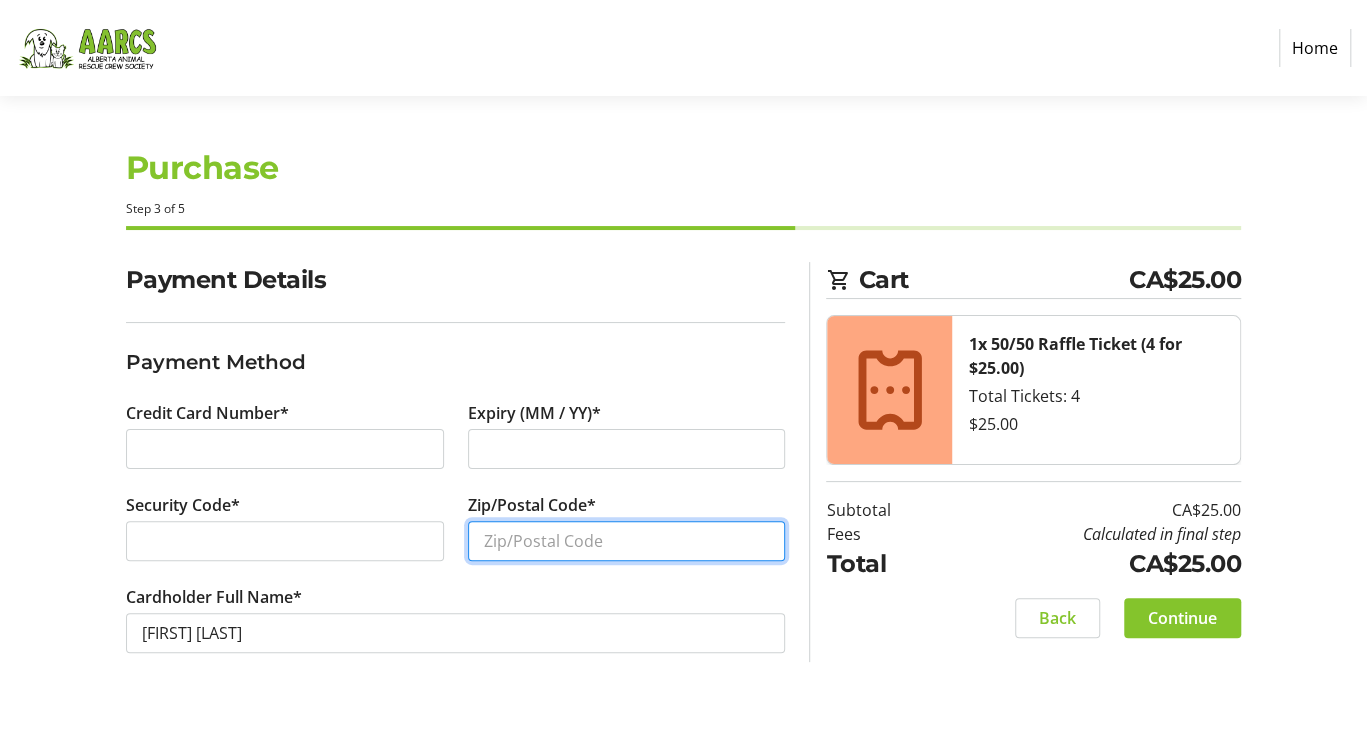 click on "Zip/Postal Code*" at bounding box center [627, 541] 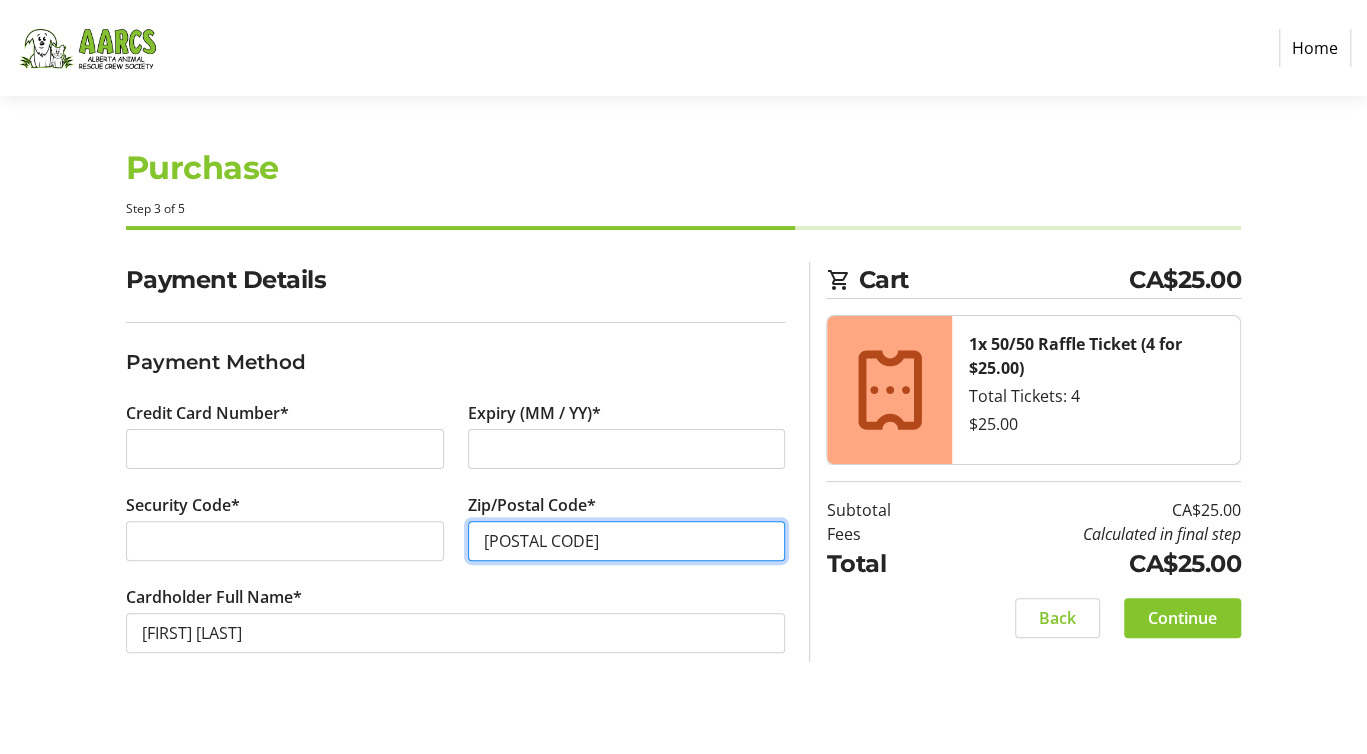 type on "[POSTAL CODE]" 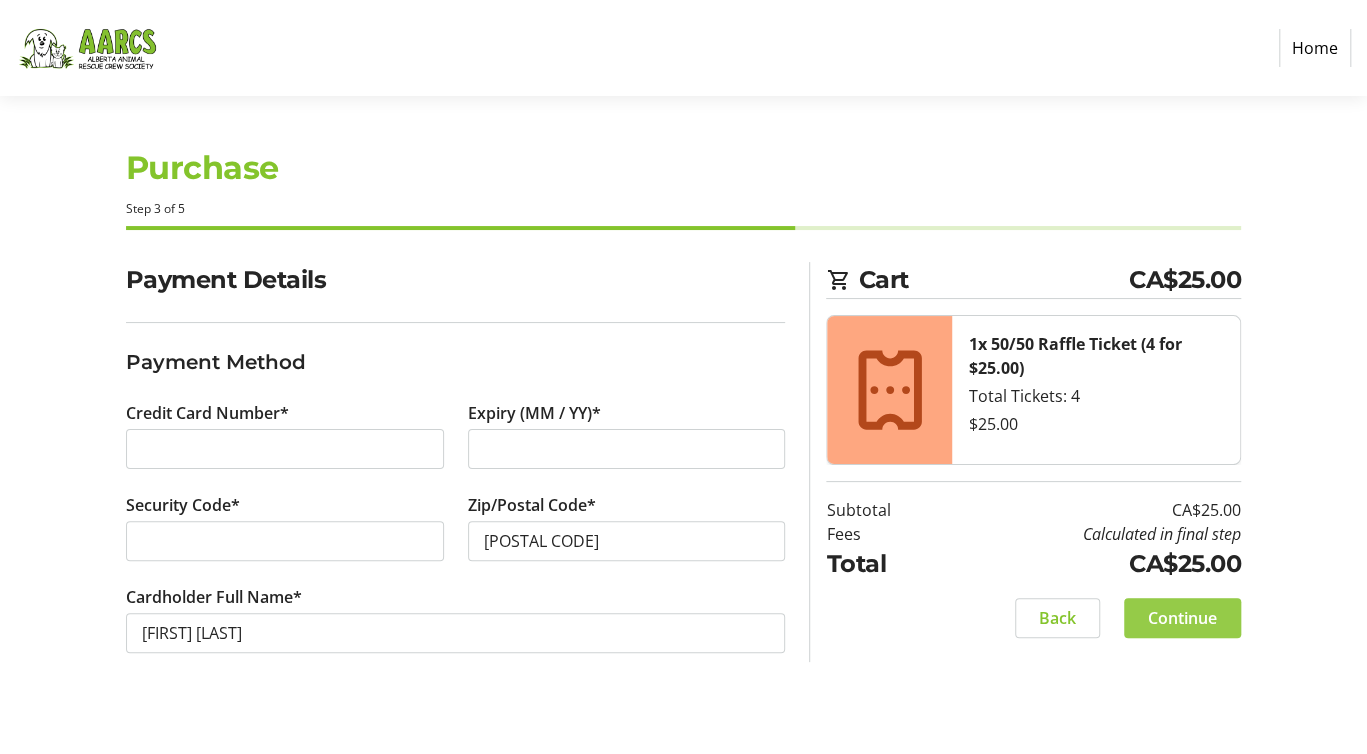 click on "Continue" 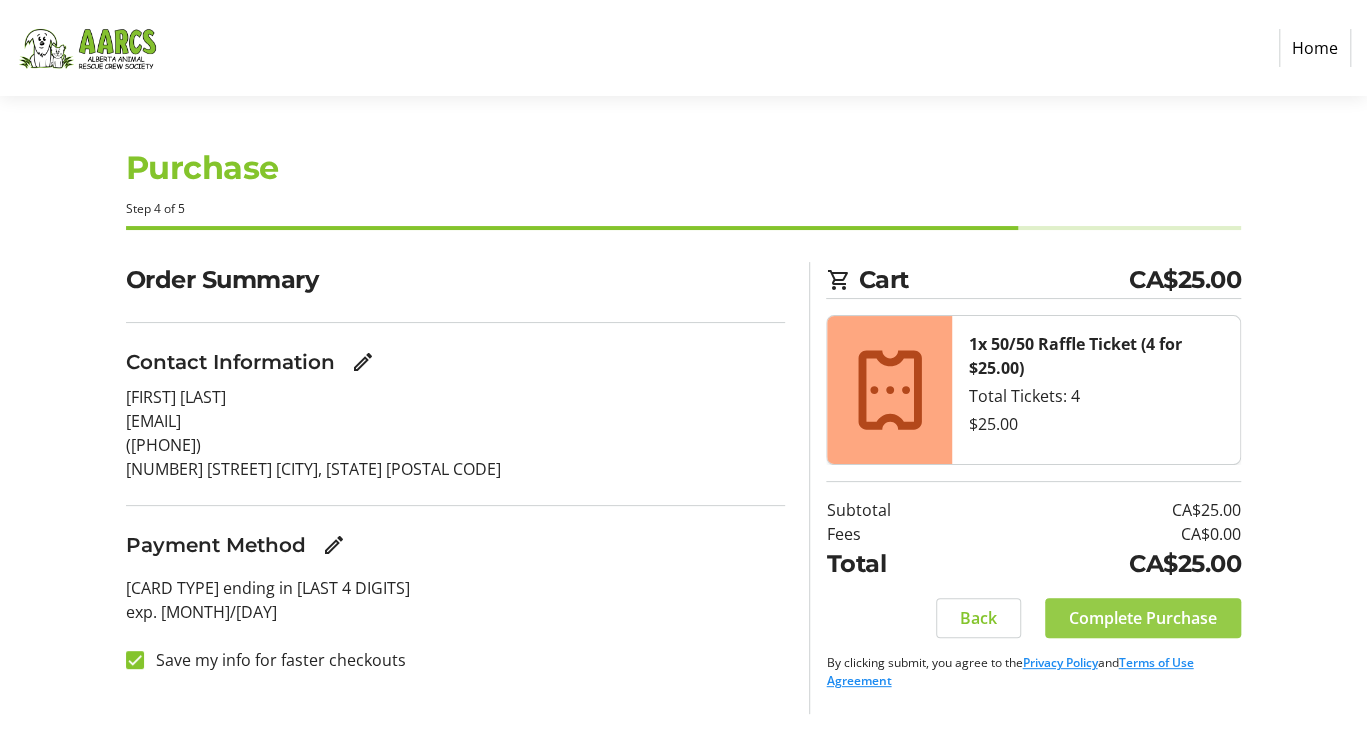 click on "Complete Purchase" 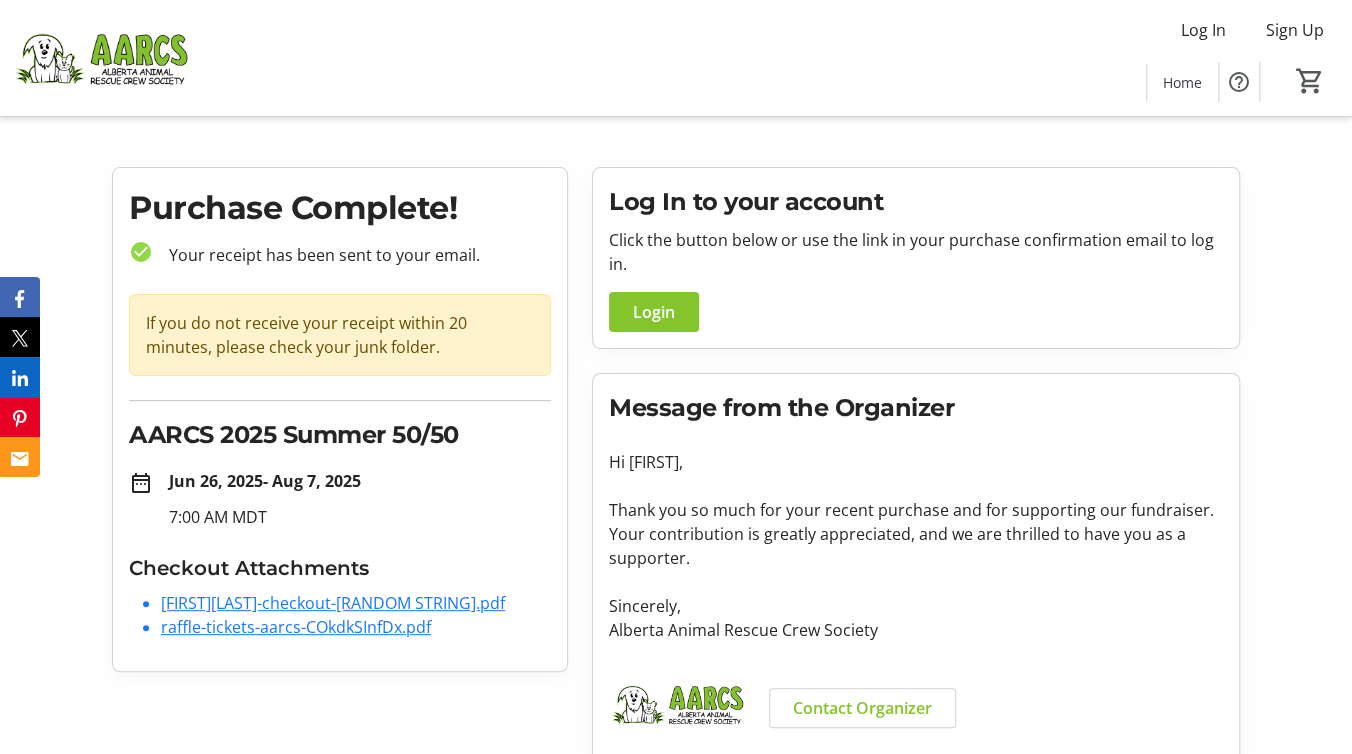 scroll, scrollTop: 0, scrollLeft: 0, axis: both 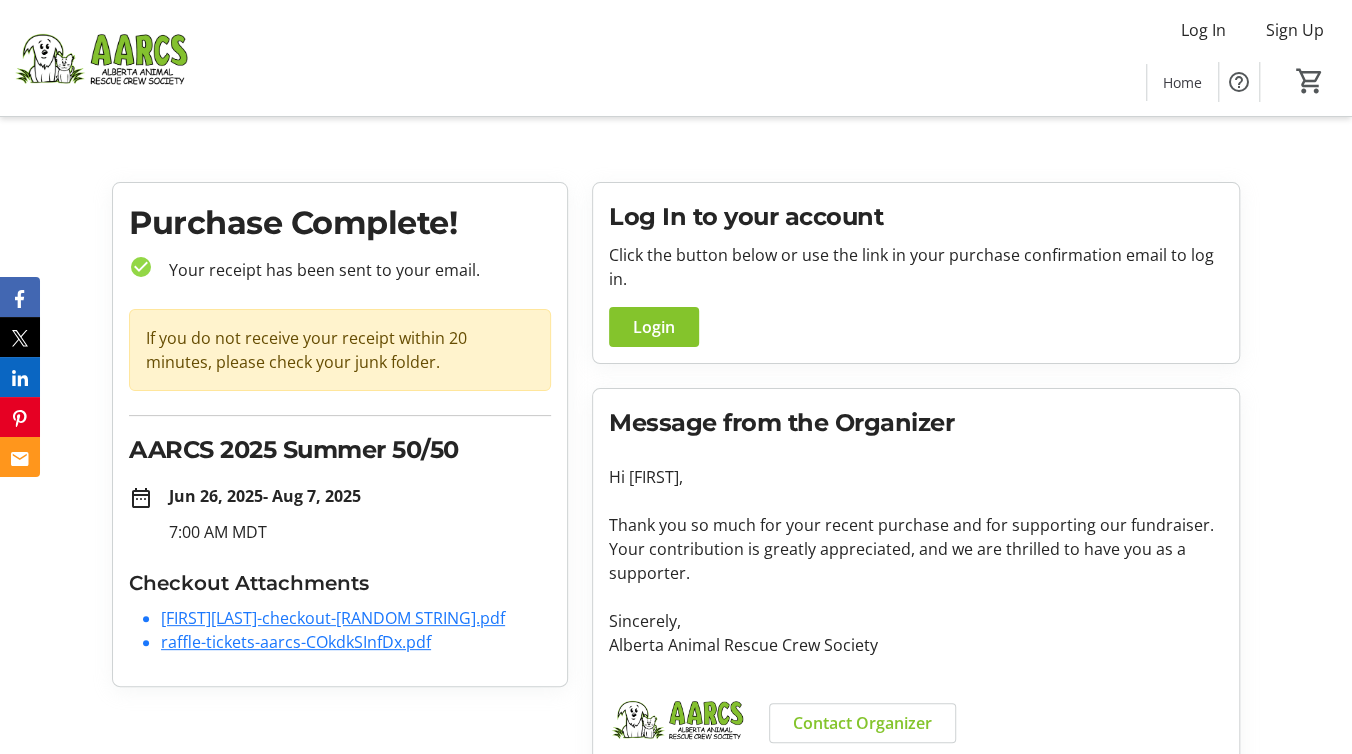 click 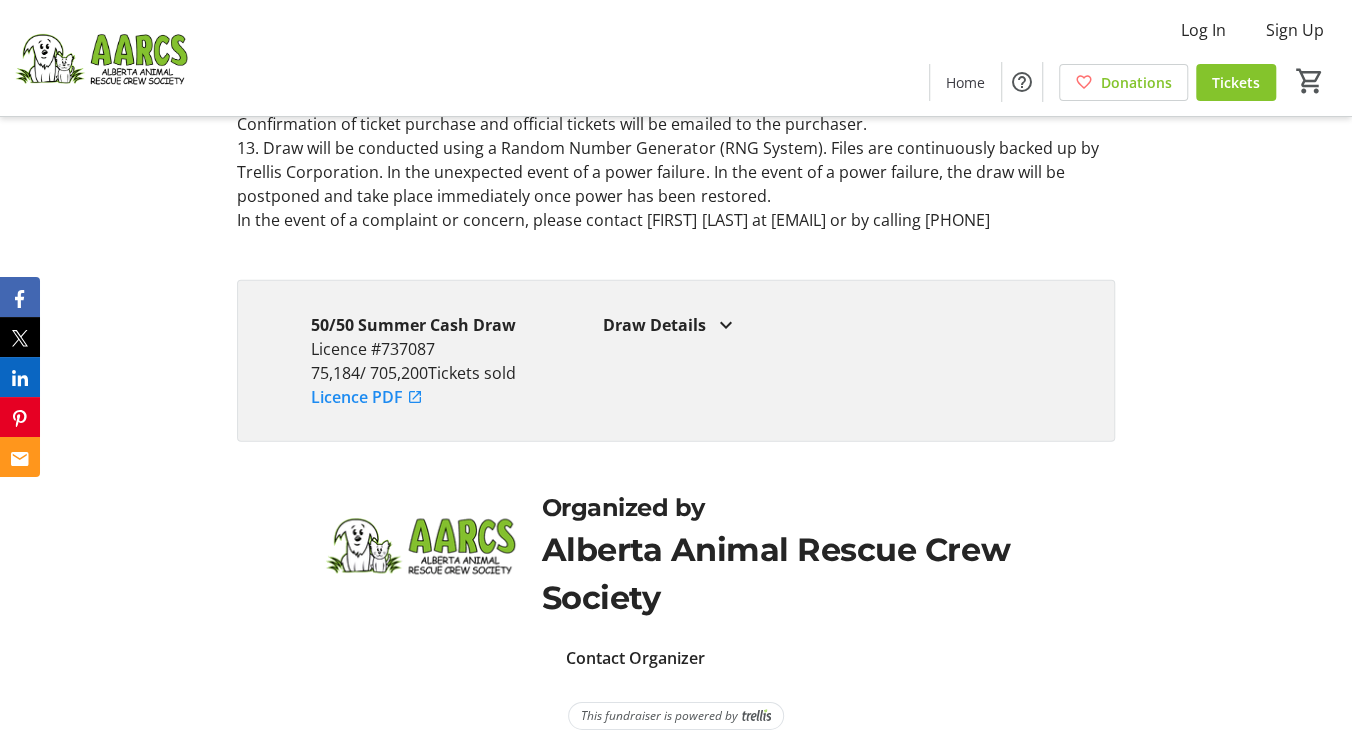 scroll, scrollTop: 3135, scrollLeft: 0, axis: vertical 